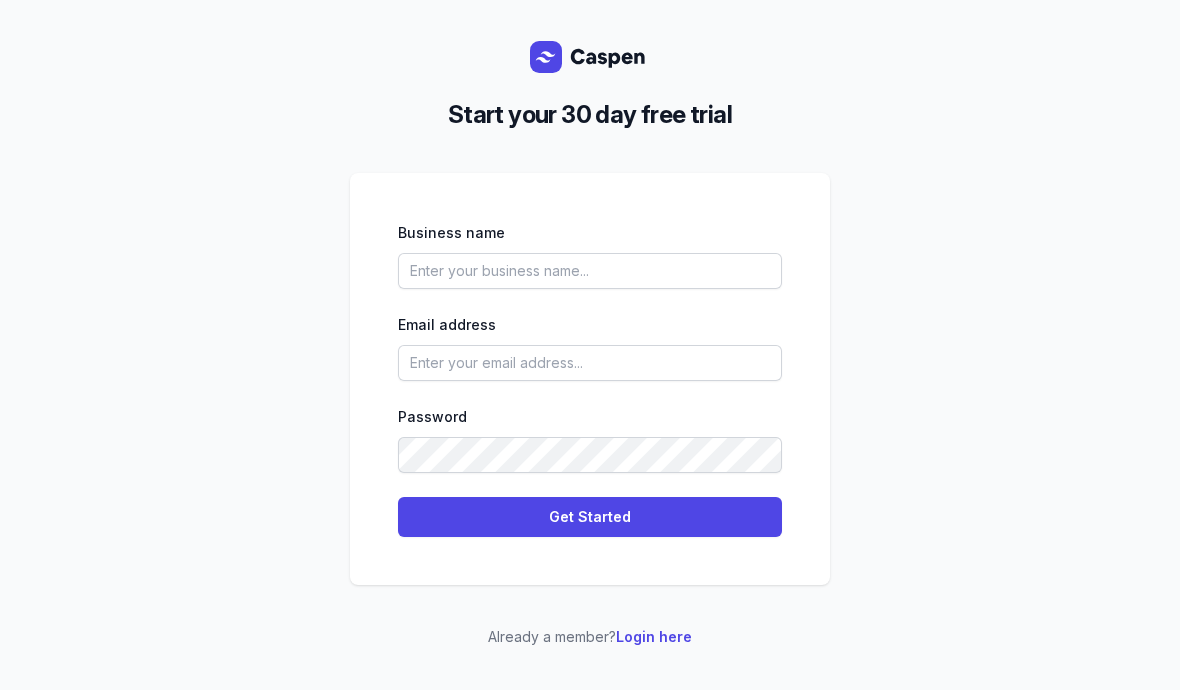 scroll, scrollTop: 0, scrollLeft: 0, axis: both 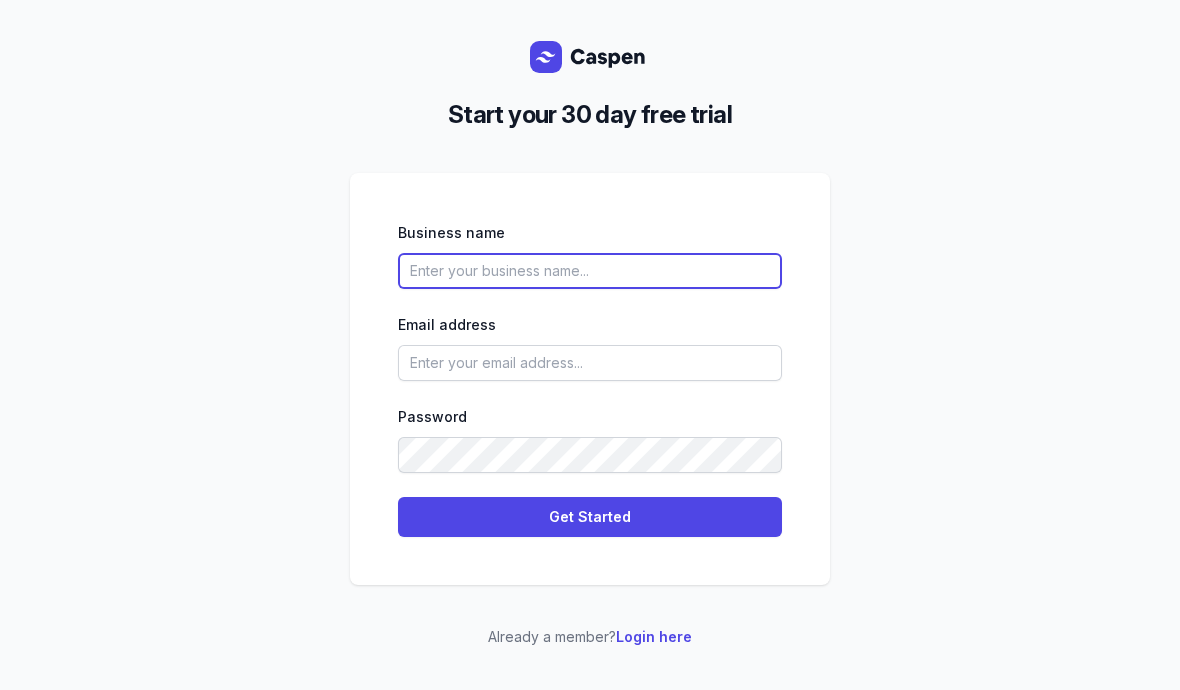 click 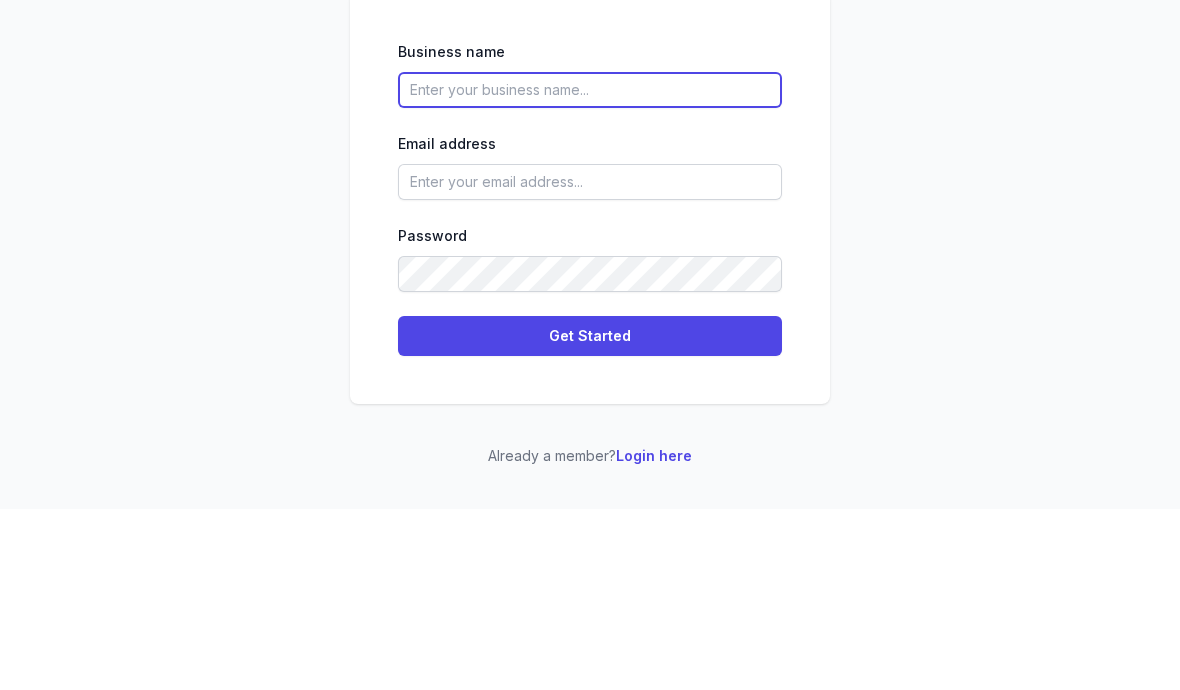 scroll, scrollTop: 88, scrollLeft: 0, axis: vertical 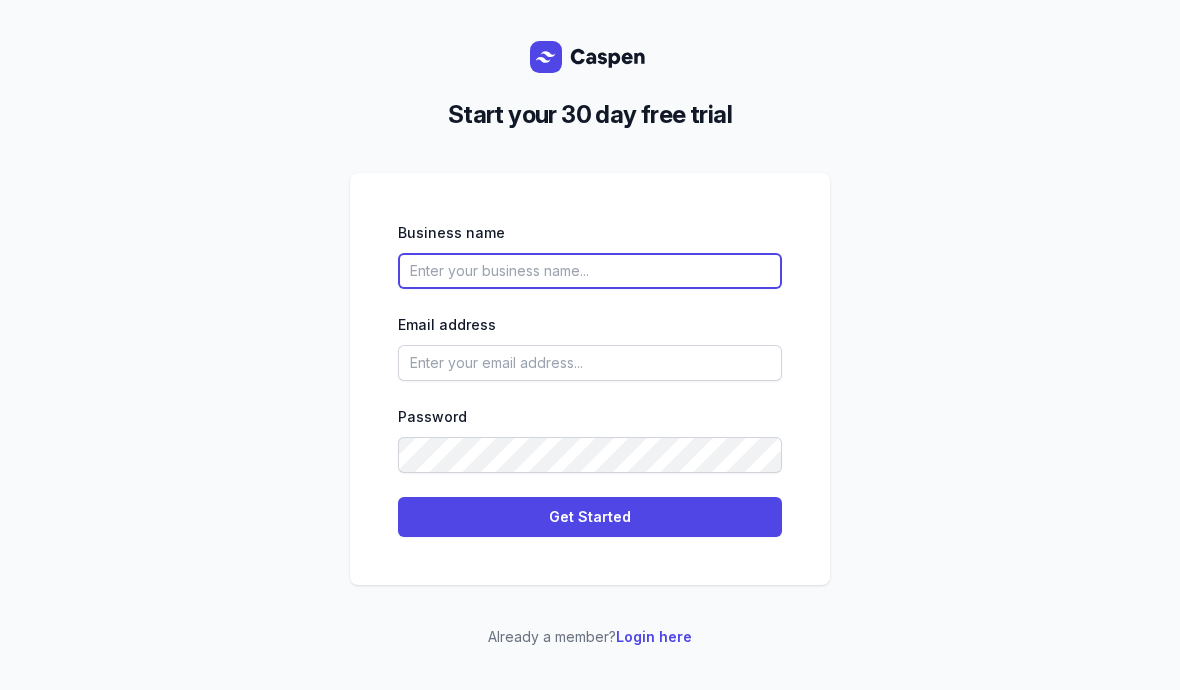click 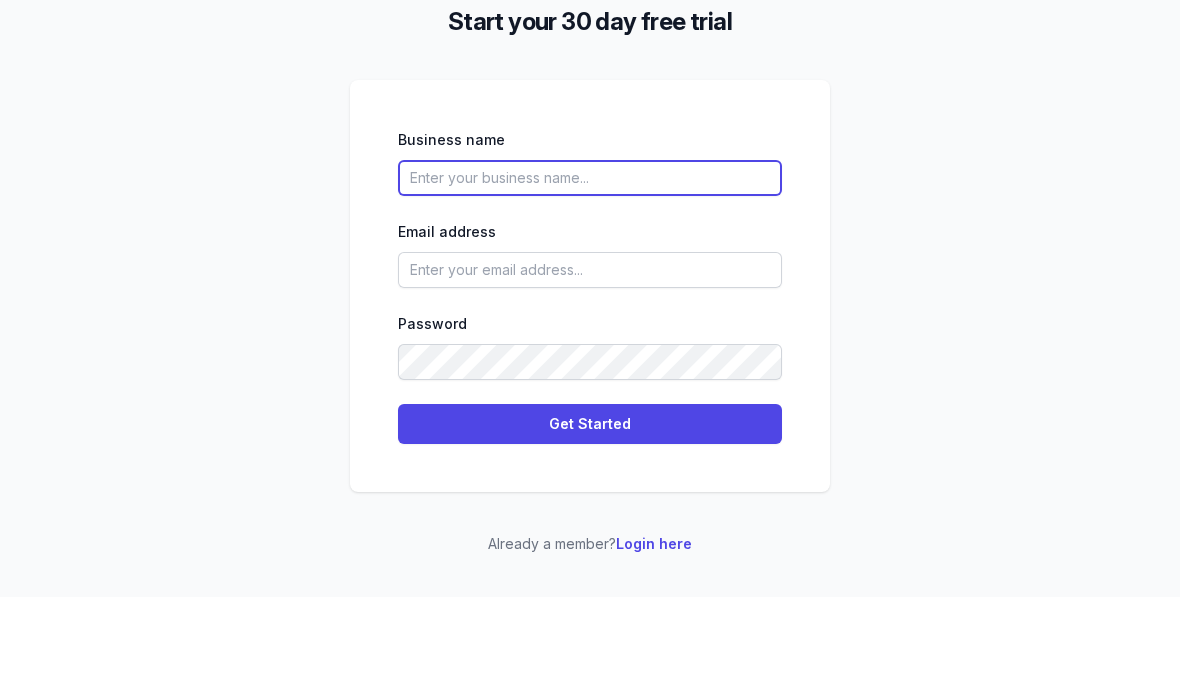 click 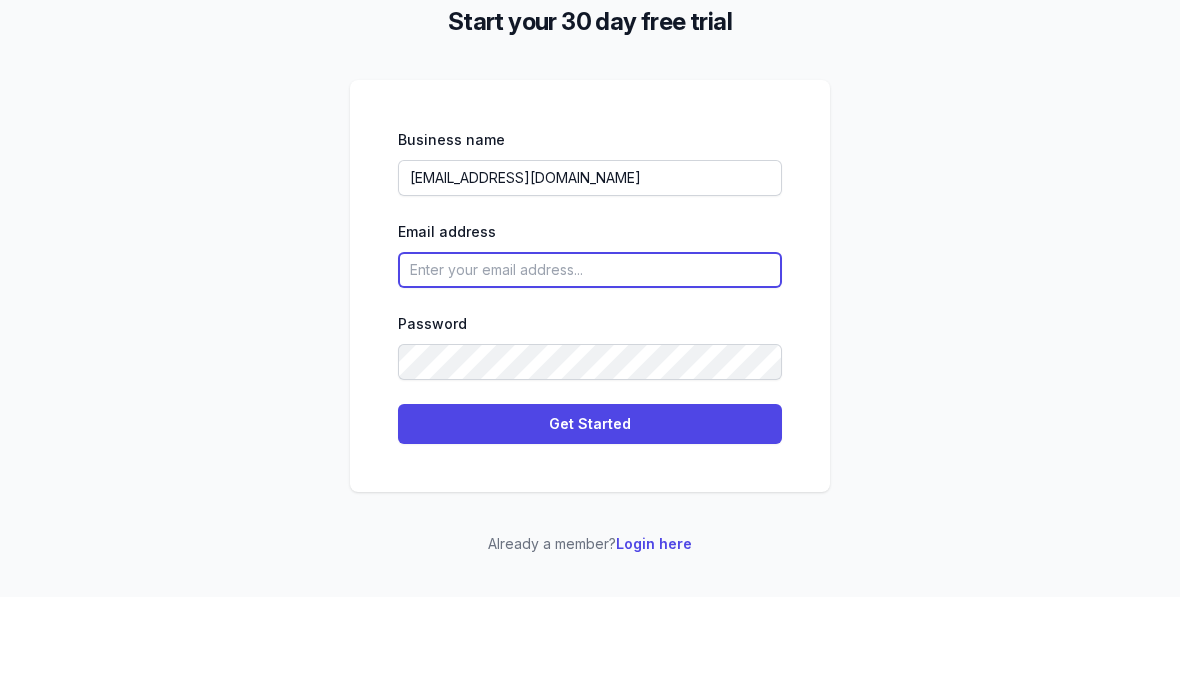 click 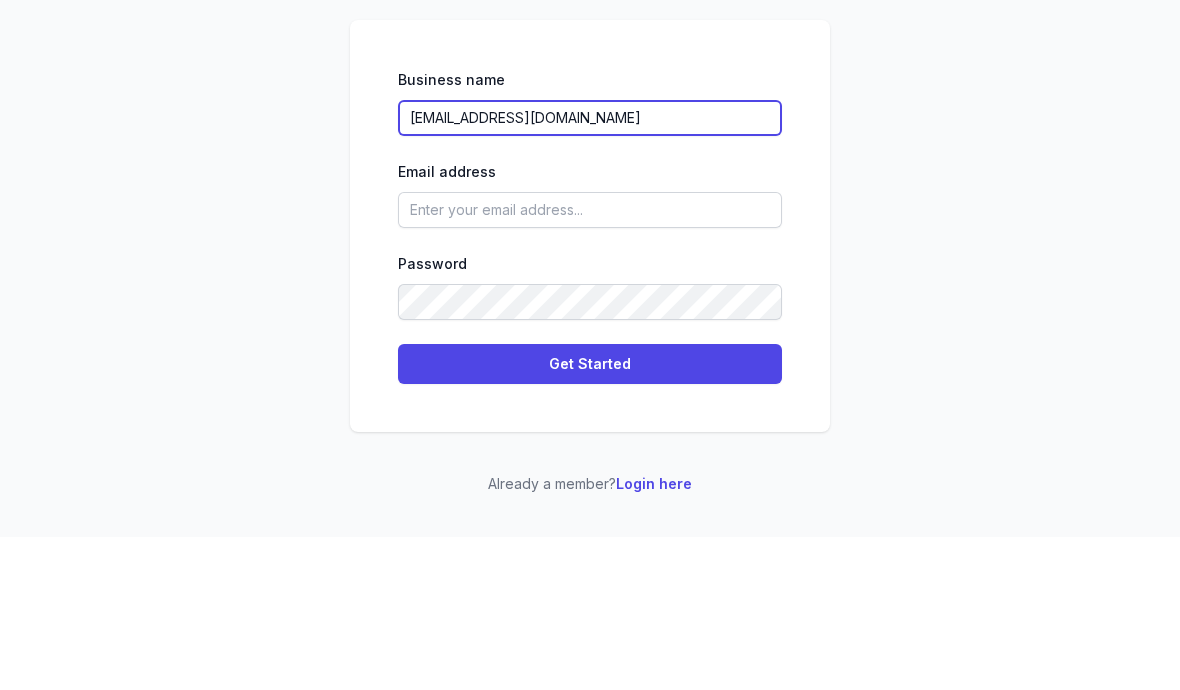 click on "[EMAIL_ADDRESS][DOMAIN_NAME]" 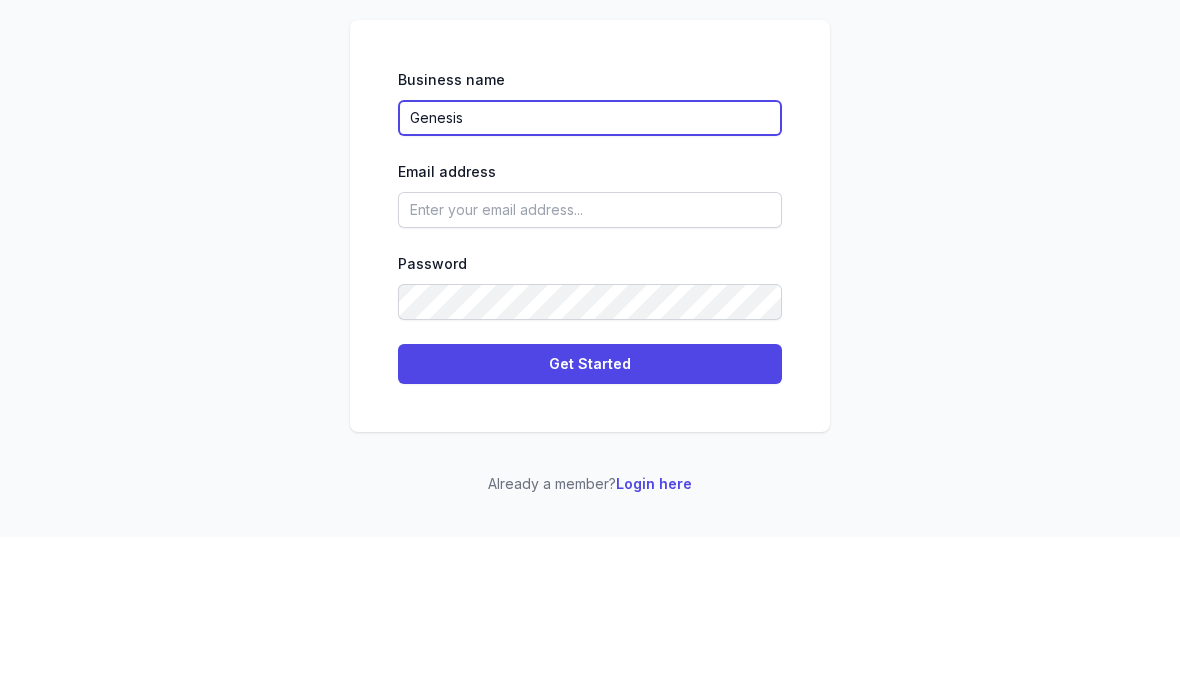 type on "Genesis" 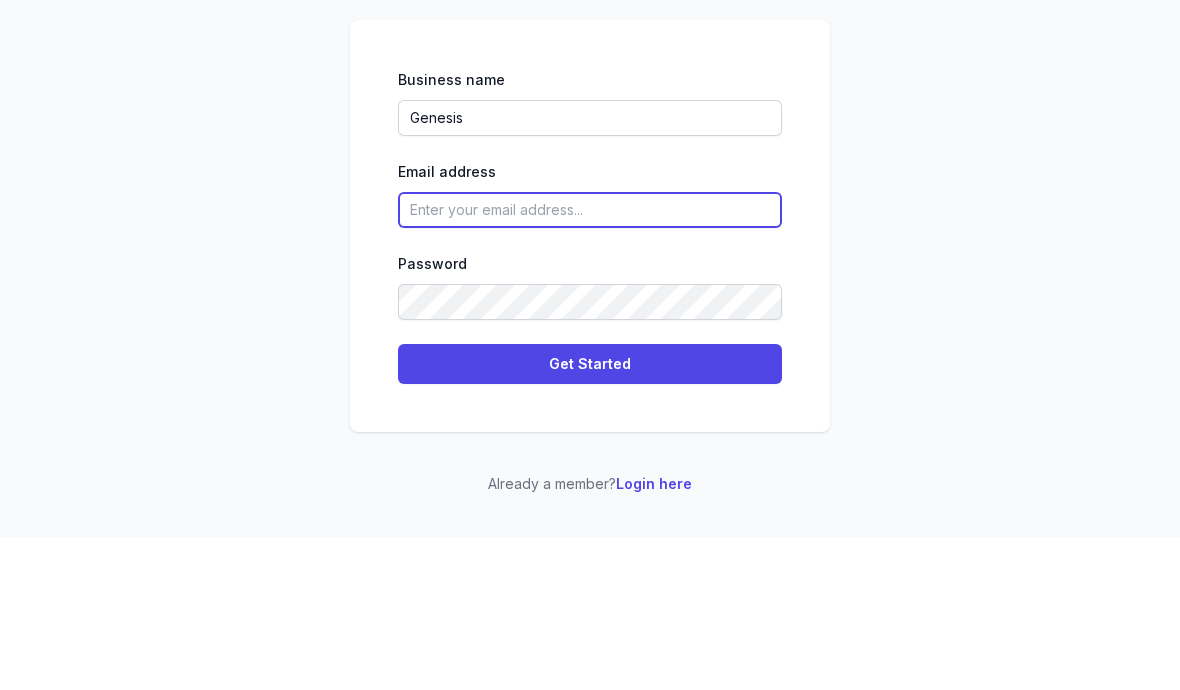 click 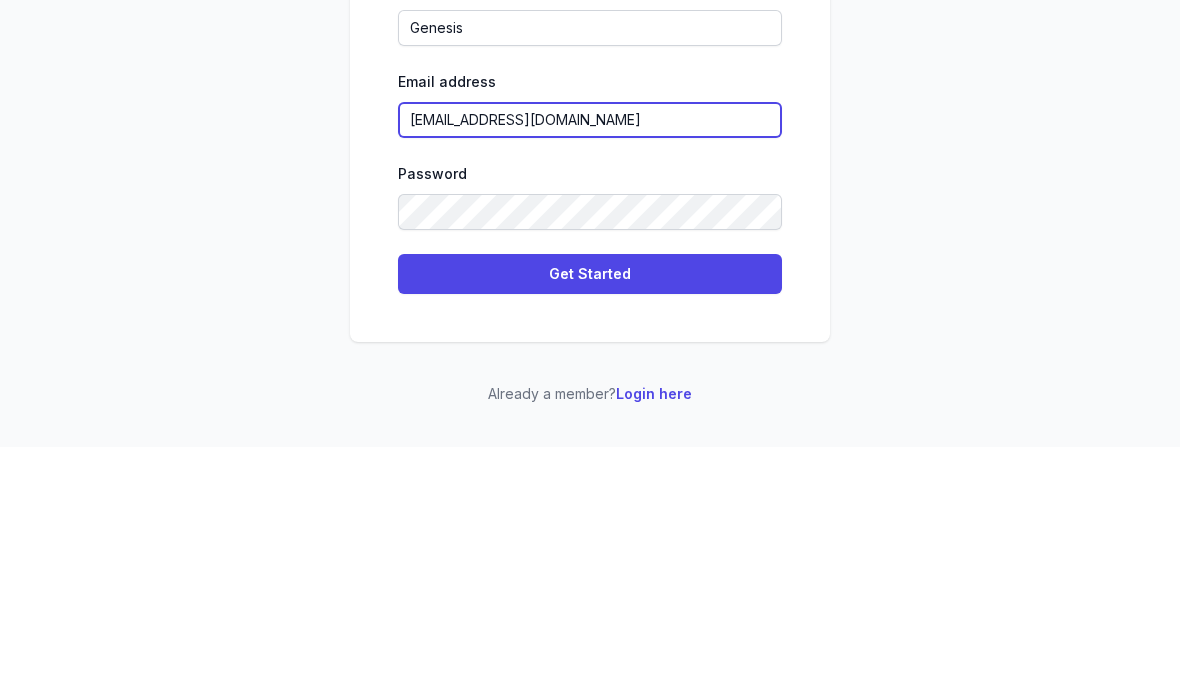 type on "[EMAIL_ADDRESS][DOMAIN_NAME]" 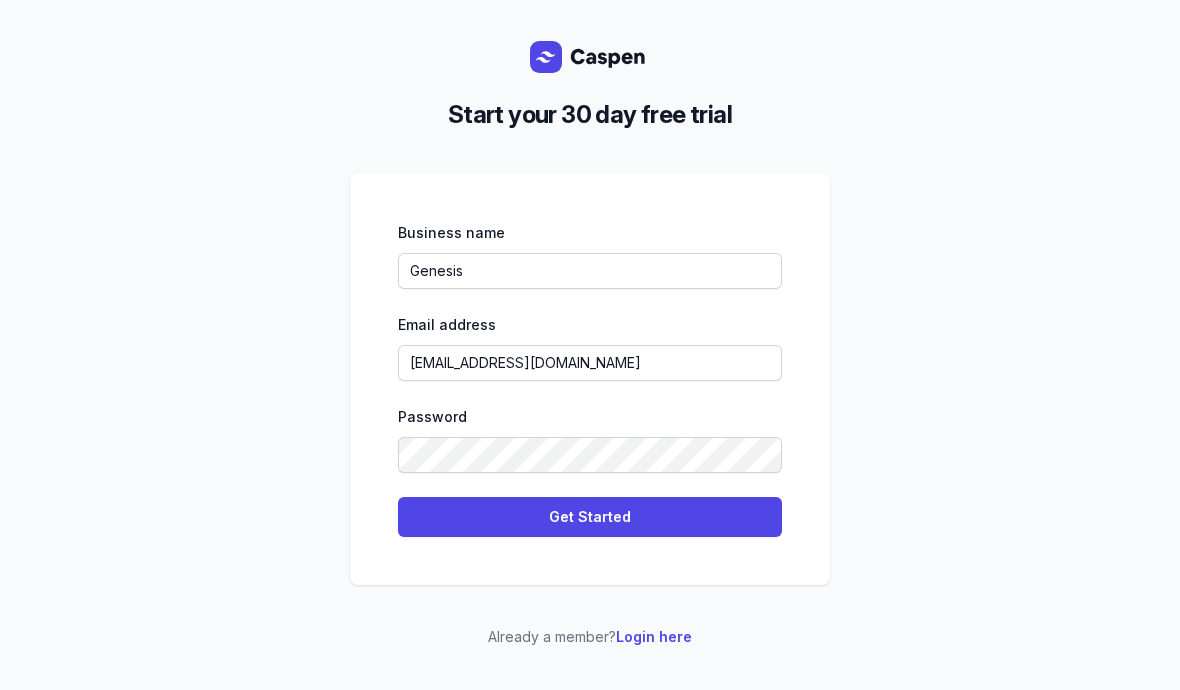click on "Get Started" at bounding box center [590, 517] 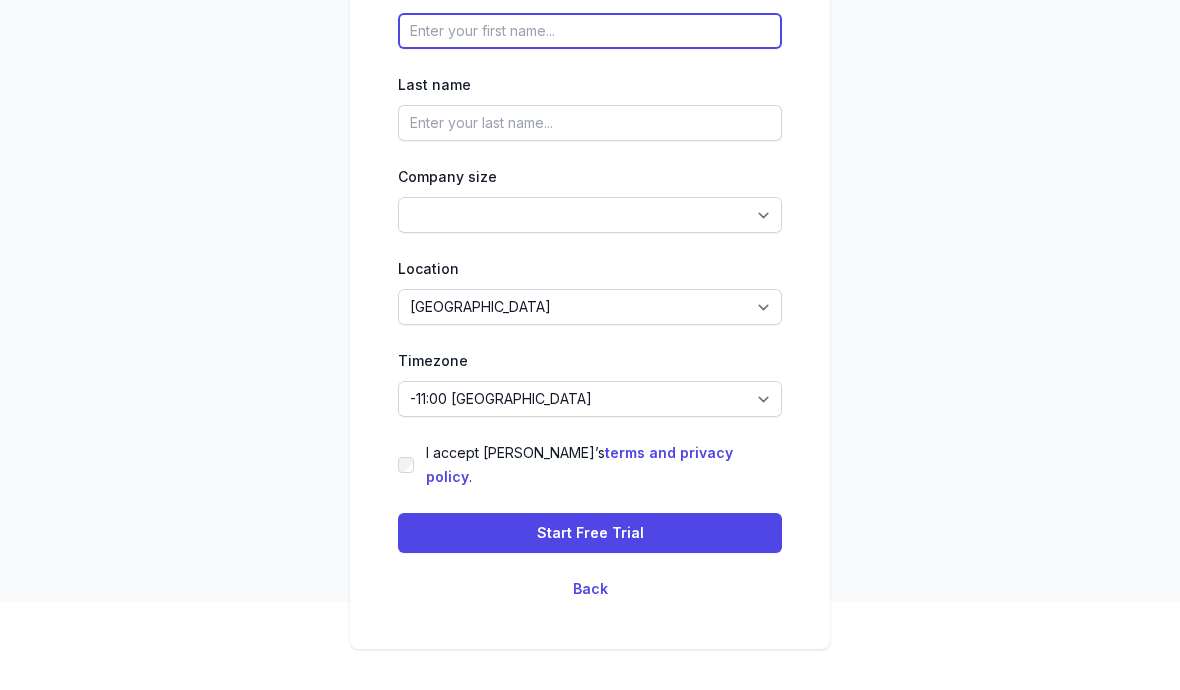click 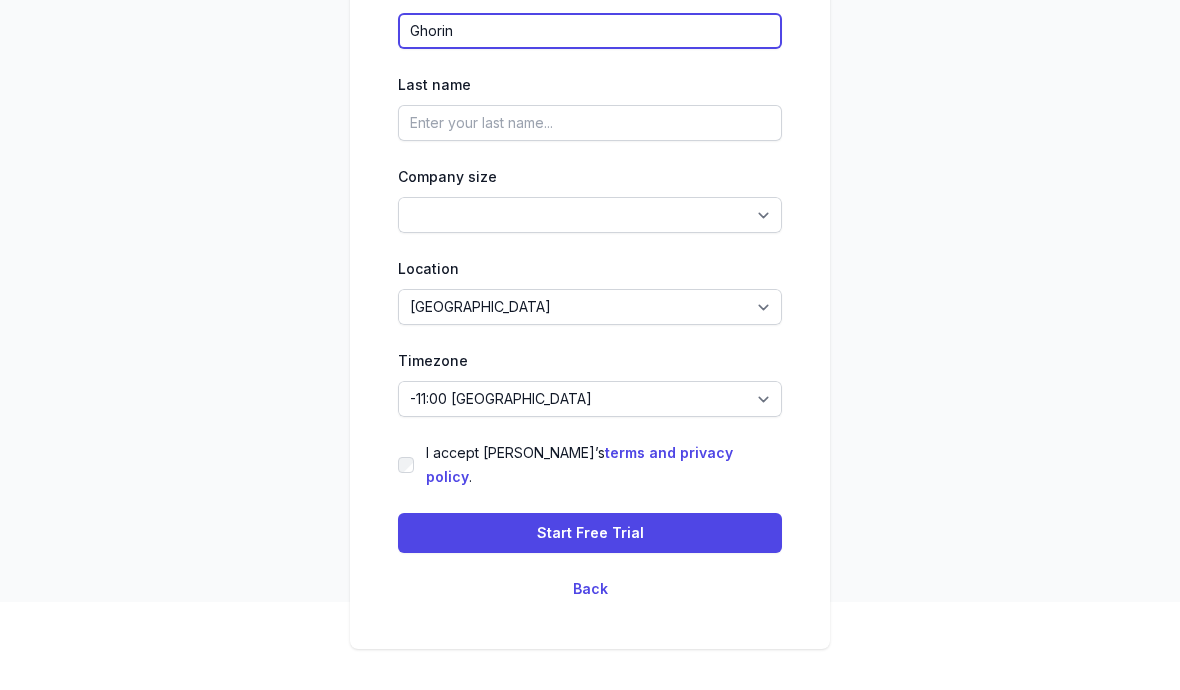 type on "Ghorin" 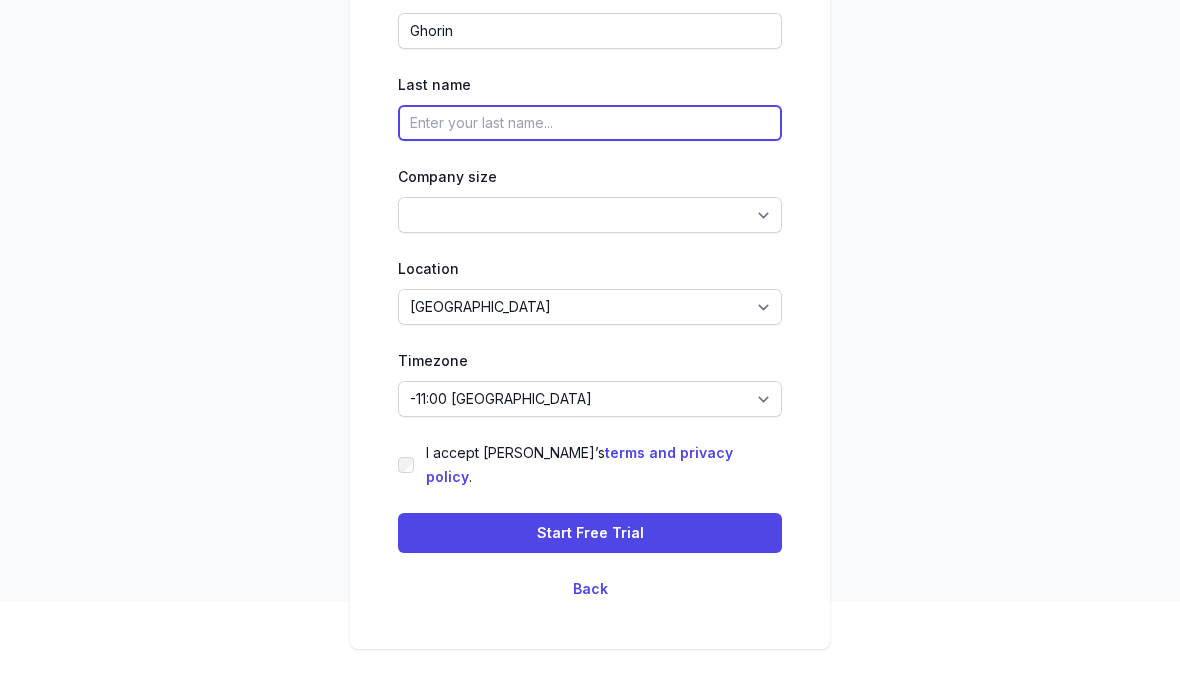 click 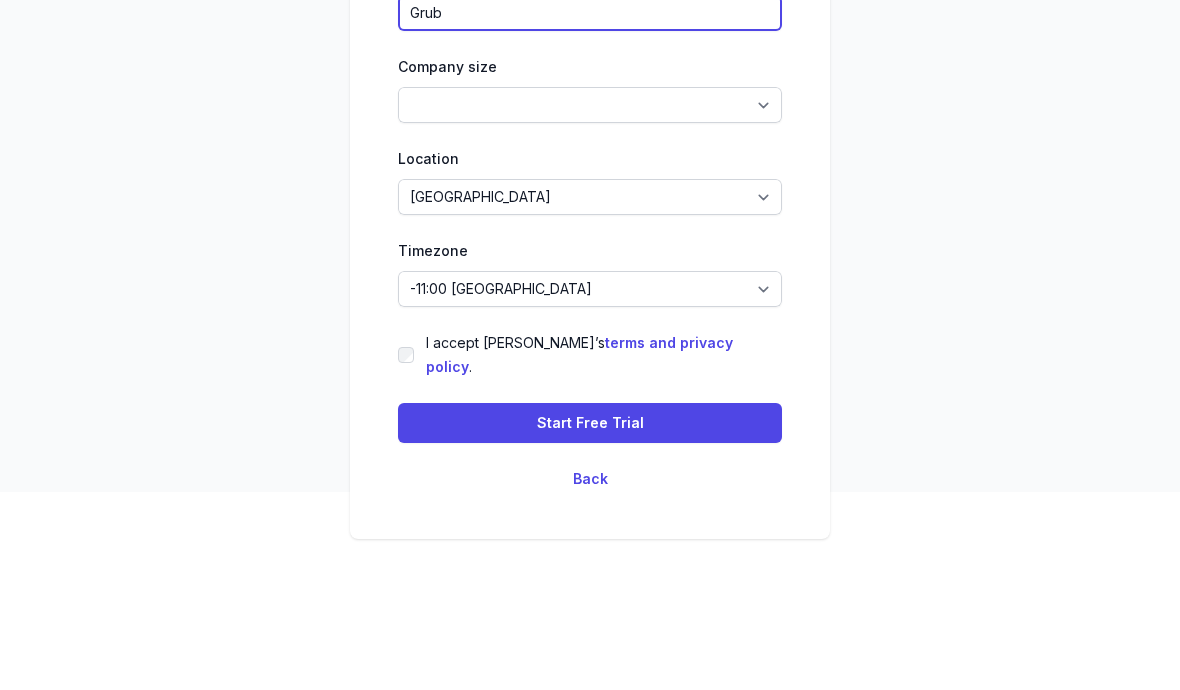 type on "Grub" 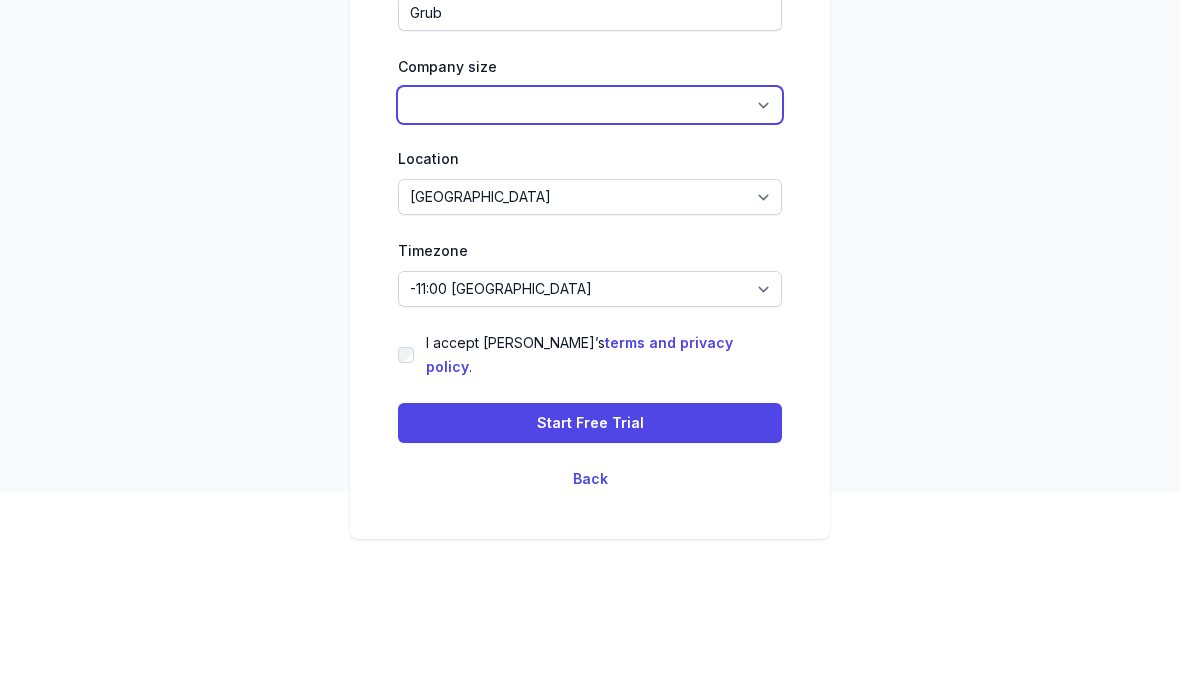 click on "1-4 5-14 15-49 50-99 100+" at bounding box center (590, 215) 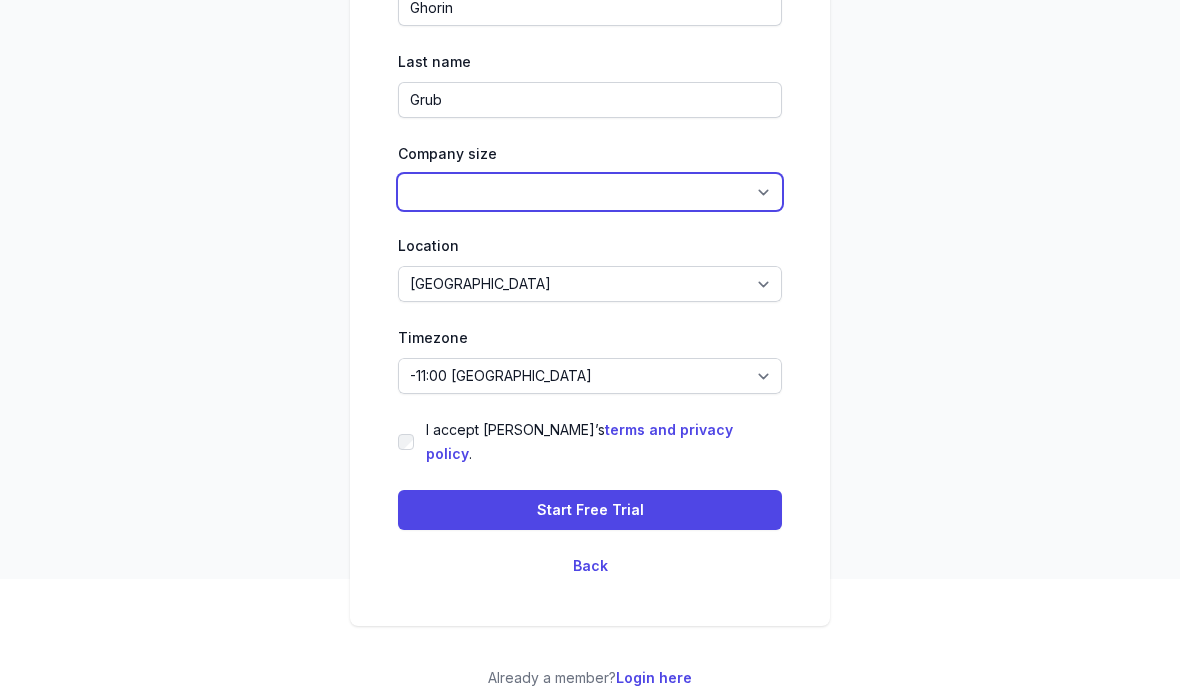 select on "5-14" 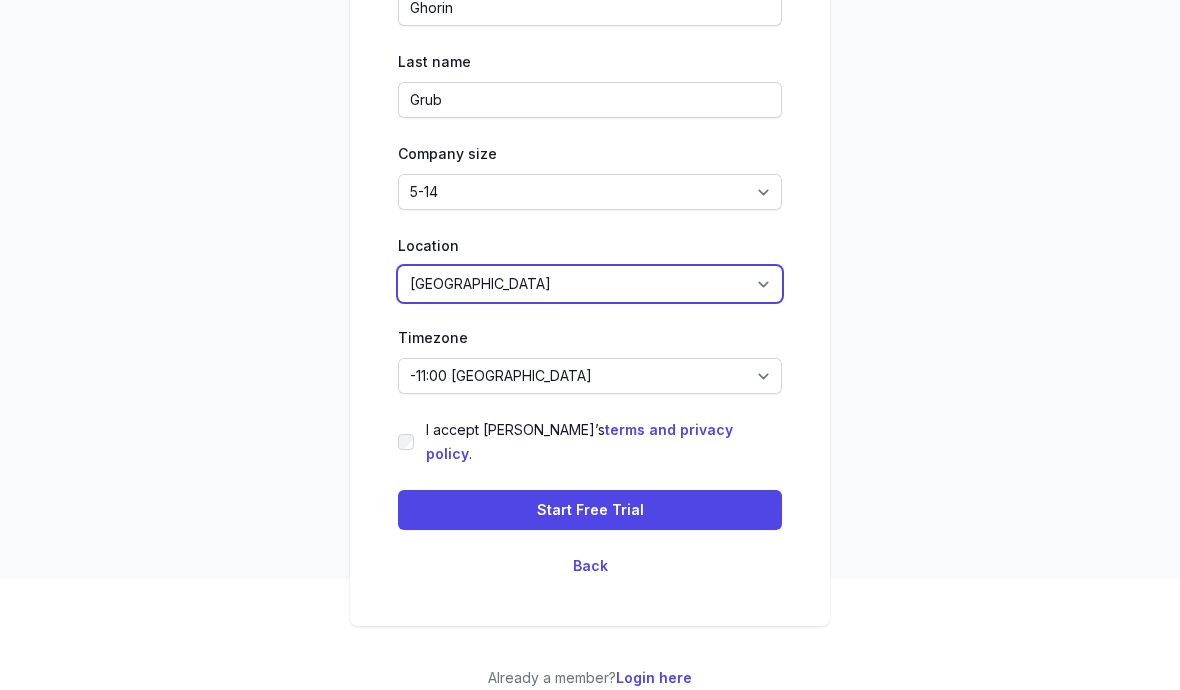 click on "[GEOGRAPHIC_DATA] [GEOGRAPHIC_DATA] [GEOGRAPHIC_DATA] [US_STATE] [GEOGRAPHIC_DATA] [GEOGRAPHIC_DATA] [GEOGRAPHIC_DATA] [GEOGRAPHIC_DATA] [GEOGRAPHIC_DATA] [GEOGRAPHIC_DATA] [GEOGRAPHIC_DATA] [GEOGRAPHIC_DATA] [GEOGRAPHIC_DATA] [GEOGRAPHIC_DATA] [GEOGRAPHIC_DATA] [GEOGRAPHIC_DATA] [GEOGRAPHIC_DATA] [GEOGRAPHIC_DATA] [GEOGRAPHIC_DATA] [GEOGRAPHIC_DATA] [GEOGRAPHIC_DATA] [GEOGRAPHIC_DATA] [GEOGRAPHIC_DATA] [GEOGRAPHIC_DATA] [GEOGRAPHIC_DATA] [GEOGRAPHIC_DATA] [GEOGRAPHIC_DATA] [GEOGRAPHIC_DATA] [GEOGRAPHIC_DATA] [GEOGRAPHIC_DATA] [GEOGRAPHIC_DATA] [GEOGRAPHIC_DATA] [GEOGRAPHIC_DATA] [GEOGRAPHIC_DATA] [GEOGRAPHIC_DATA] [GEOGRAPHIC_DATA] [GEOGRAPHIC_DATA] [GEOGRAPHIC_DATA] [GEOGRAPHIC_DATA] [GEOGRAPHIC_DATA] [GEOGRAPHIC_DATA] [GEOGRAPHIC_DATA] [GEOGRAPHIC_DATA] [GEOGRAPHIC_DATA] [GEOGRAPHIC_DATA] [GEOGRAPHIC_DATA] [GEOGRAPHIC_DATA] [GEOGRAPHIC_DATA] [GEOGRAPHIC_DATA] [GEOGRAPHIC_DATA], [GEOGRAPHIC_DATA] [GEOGRAPHIC_DATA] [GEOGRAPHIC_DATA] [GEOGRAPHIC_DATA] [GEOGRAPHIC_DATA] [GEOGRAPHIC_DATA] [GEOGRAPHIC_DATA] [GEOGRAPHIC_DATA] [GEOGRAPHIC_DATA] [GEOGRAPHIC_DATA] [GEOGRAPHIC_DATA] [GEOGRAPHIC_DATA] [GEOGRAPHIC_DATA] [GEOGRAPHIC_DATA] [GEOGRAPHIC_DATA] [GEOGRAPHIC_DATA] [GEOGRAPHIC_DATA] [GEOGRAPHIC_DATA] [GEOGRAPHIC_DATA] ([GEOGRAPHIC_DATA]) [GEOGRAPHIC_DATA] [GEOGRAPHIC_DATA] [GEOGRAPHIC_DATA] [GEOGRAPHIC_DATA] [GEOGRAPHIC_DATA] [GEOGRAPHIC_DATA] [GEOGRAPHIC_DATA] [GEOGRAPHIC_DATA] [GEOGRAPHIC_DATA] [US_STATE] [GEOGRAPHIC_DATA] [GEOGRAPHIC_DATA] [GEOGRAPHIC_DATA] [GEOGRAPHIC_DATA] [GEOGRAPHIC_DATA] [GEOGRAPHIC_DATA] [GEOGRAPHIC_DATA] [US_STATE] [GEOGRAPHIC_DATA] [GEOGRAPHIC_DATA] [GEOGRAPHIC_DATA] [GEOGRAPHIC_DATA] [GEOGRAPHIC_DATA] [GEOGRAPHIC_DATA] [GEOGRAPHIC_DATA]" at bounding box center (590, 284) 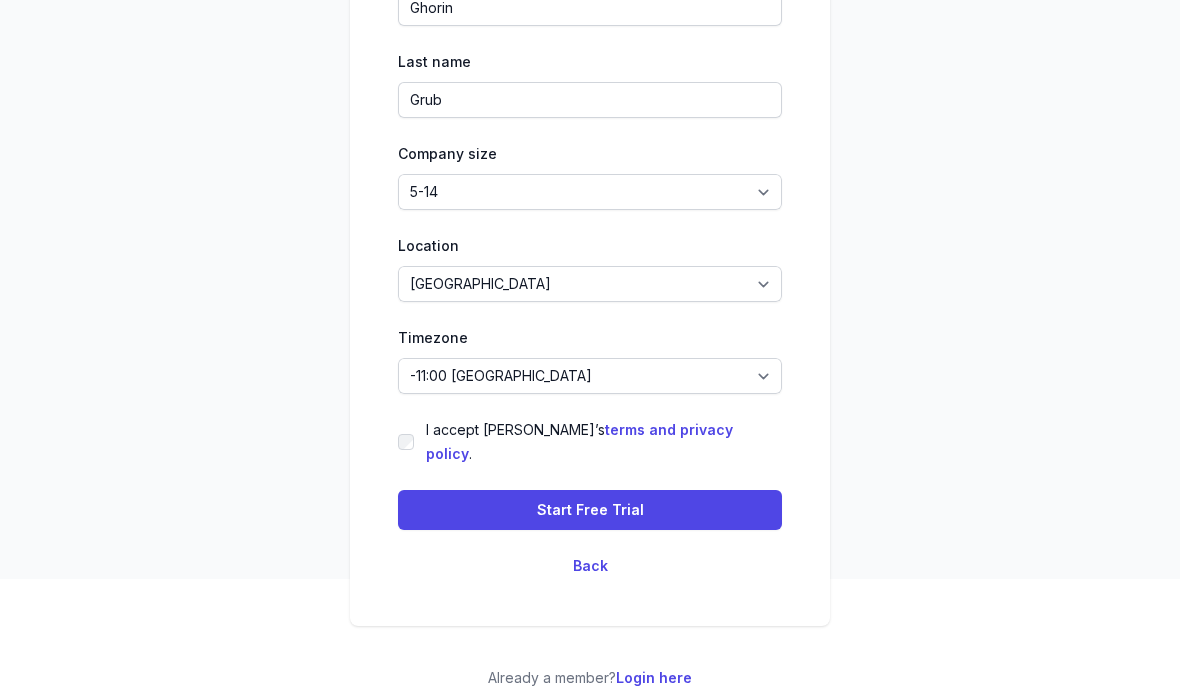 click on "Start Free Trial" 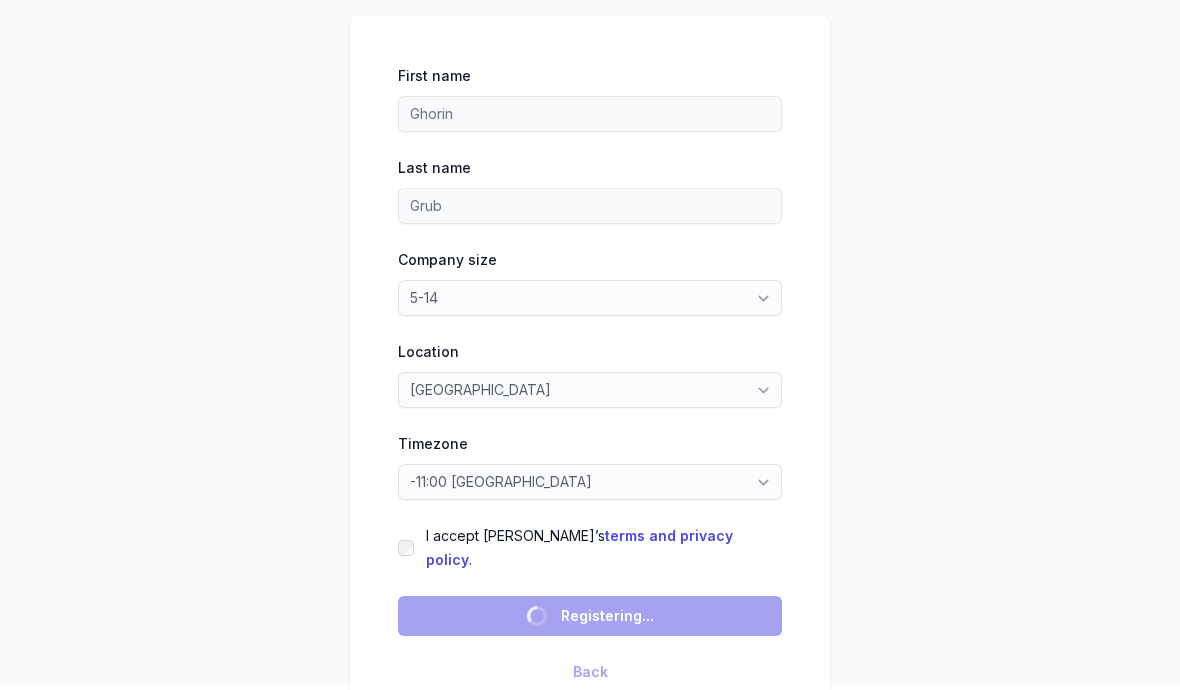 scroll, scrollTop: 0, scrollLeft: 0, axis: both 